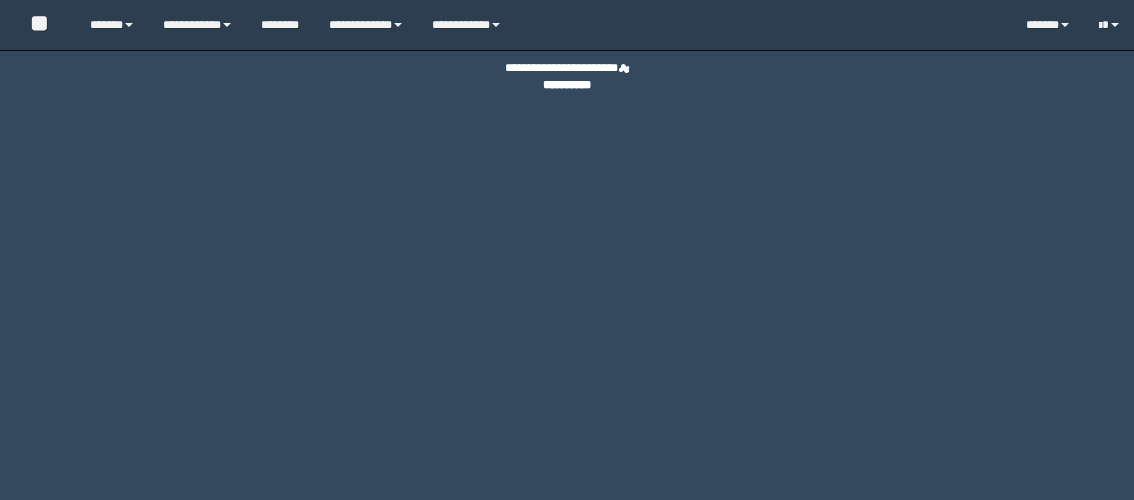 scroll, scrollTop: 0, scrollLeft: 0, axis: both 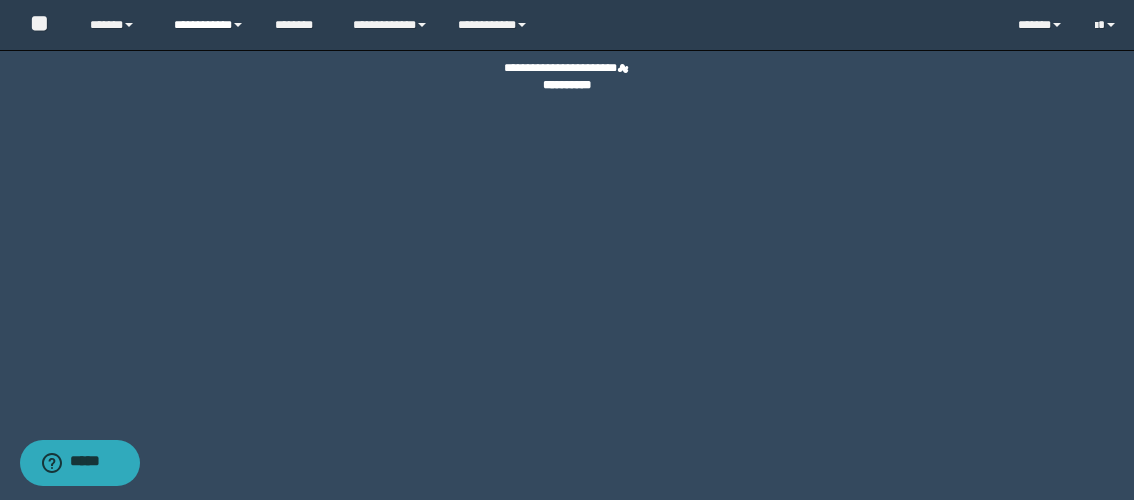 click on "**********" at bounding box center (209, 25) 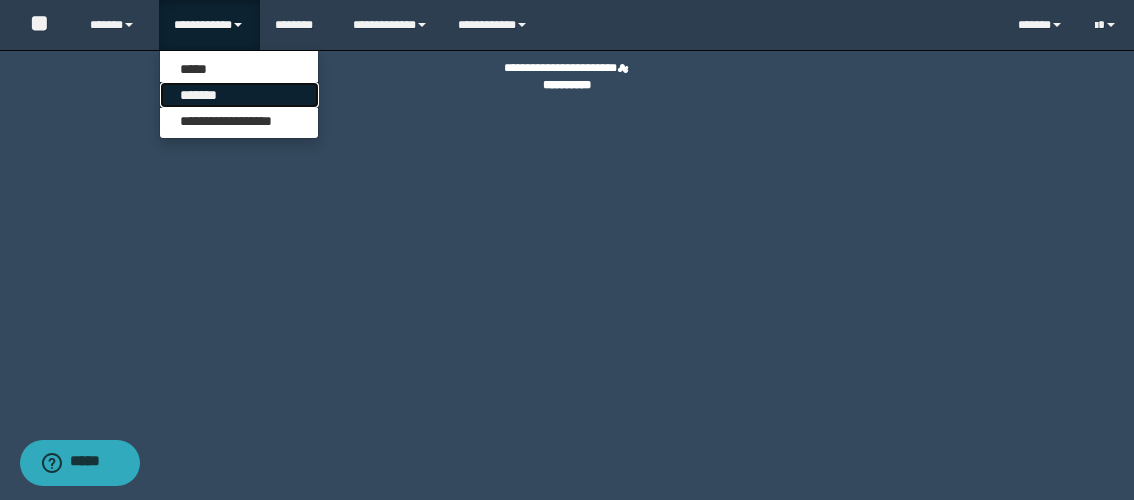 click on "*******" at bounding box center (239, 95) 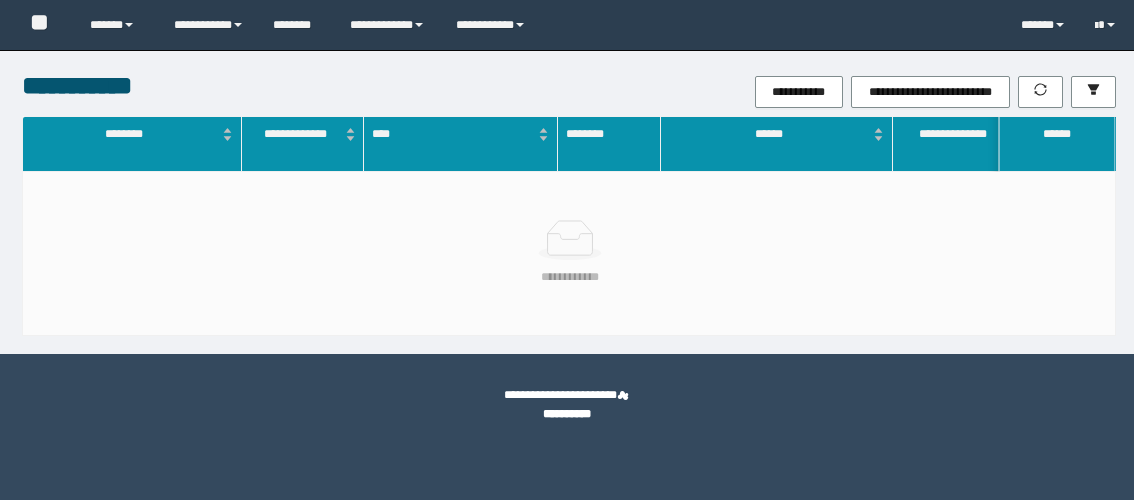 scroll, scrollTop: 0, scrollLeft: 0, axis: both 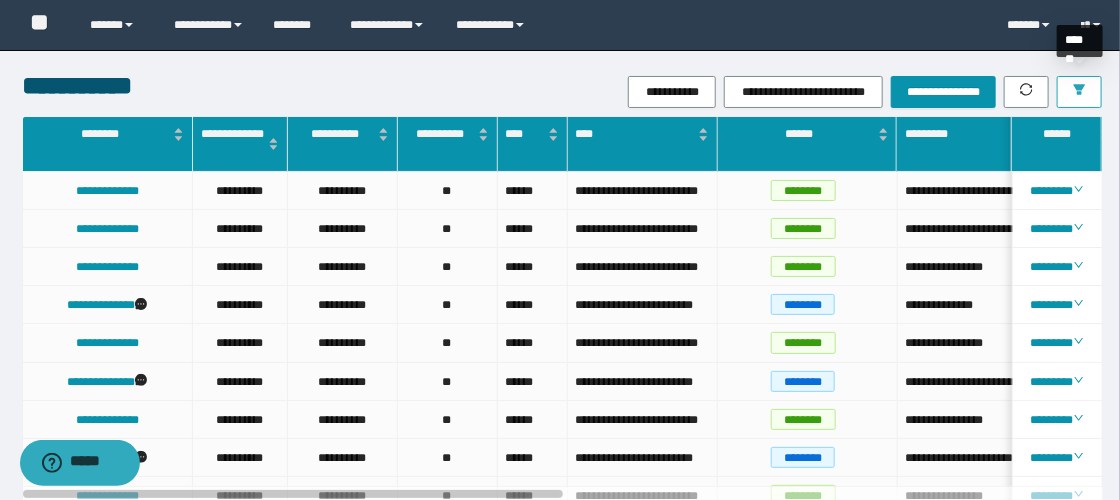 click at bounding box center [1079, 92] 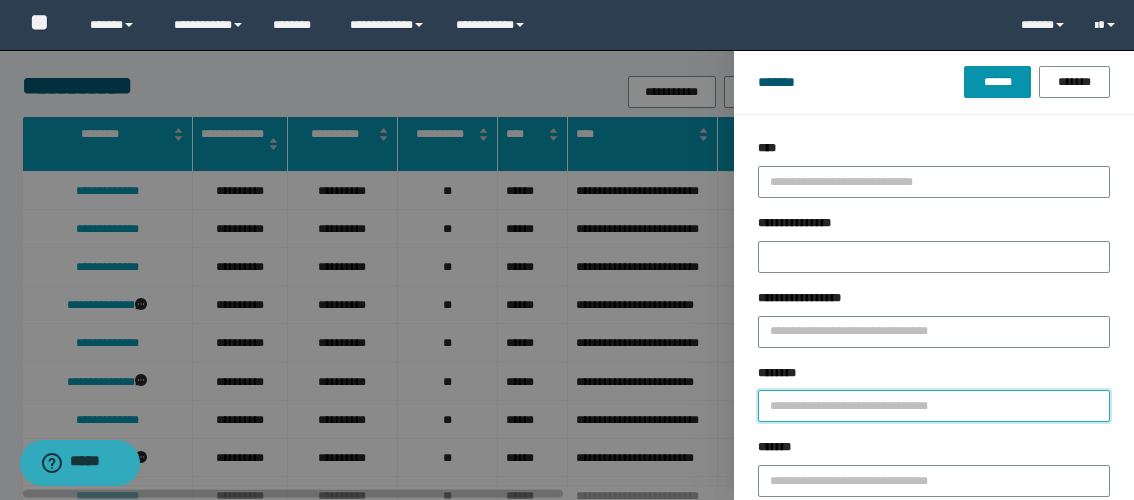 click on "********" at bounding box center [934, 406] 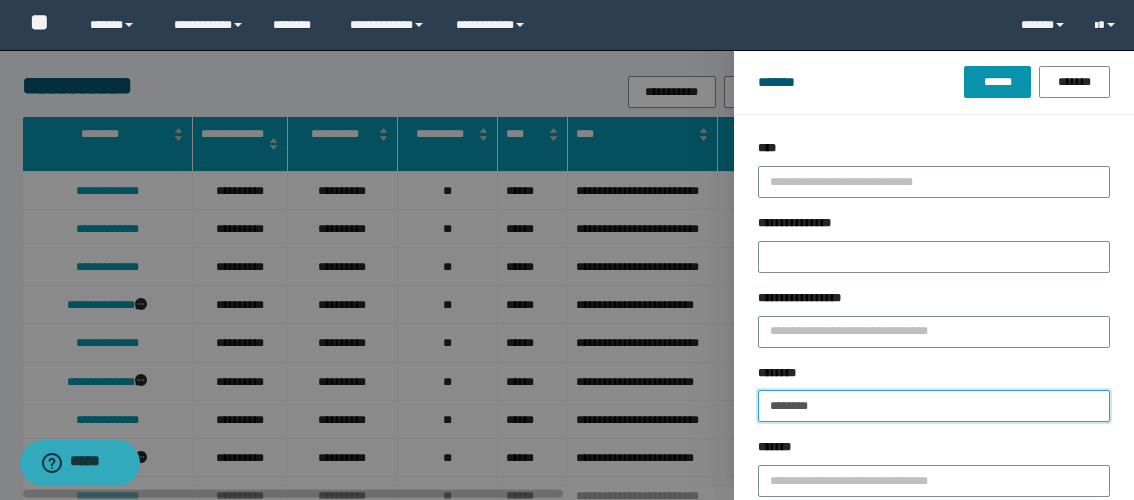 type on "********" 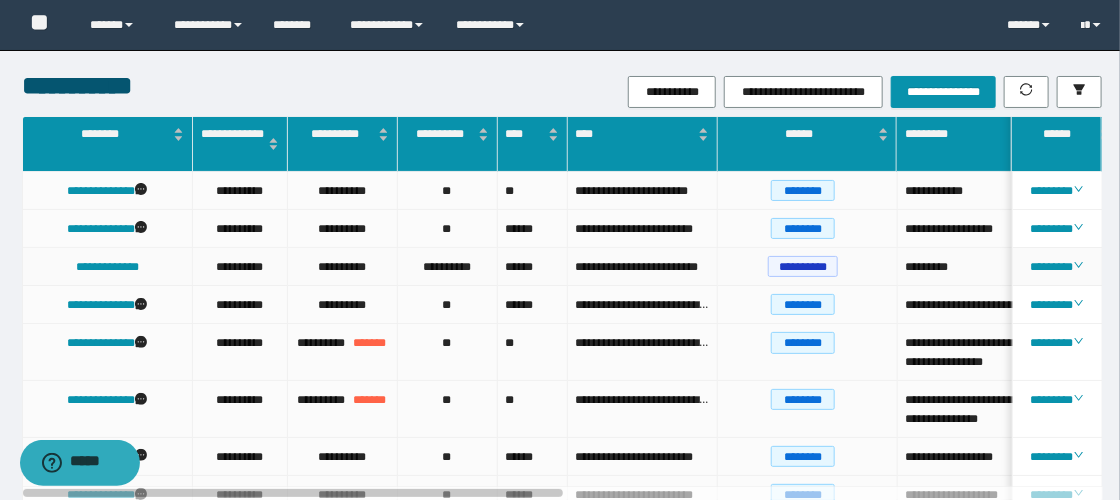 click on "**********" at bounding box center [448, 267] 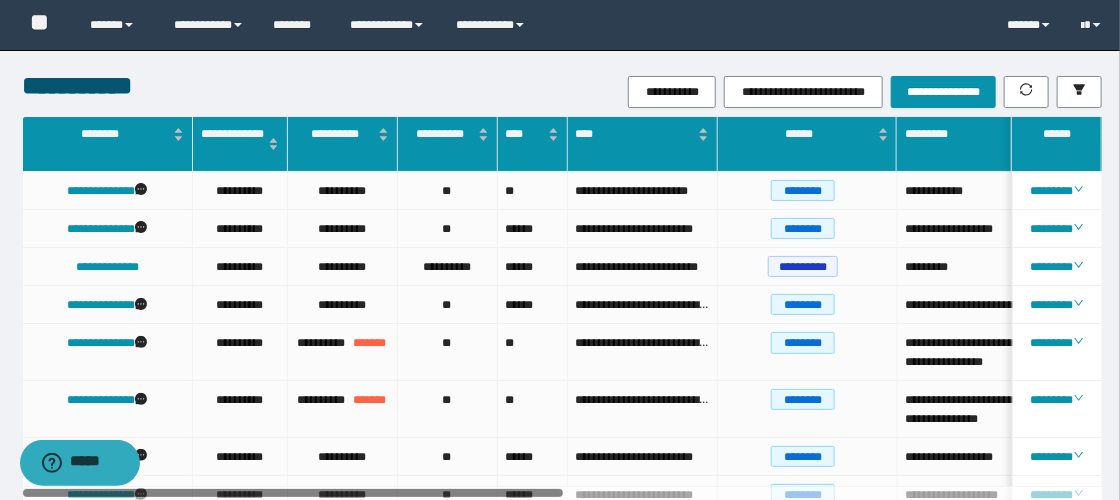 scroll, scrollTop: 0, scrollLeft: 37, axis: horizontal 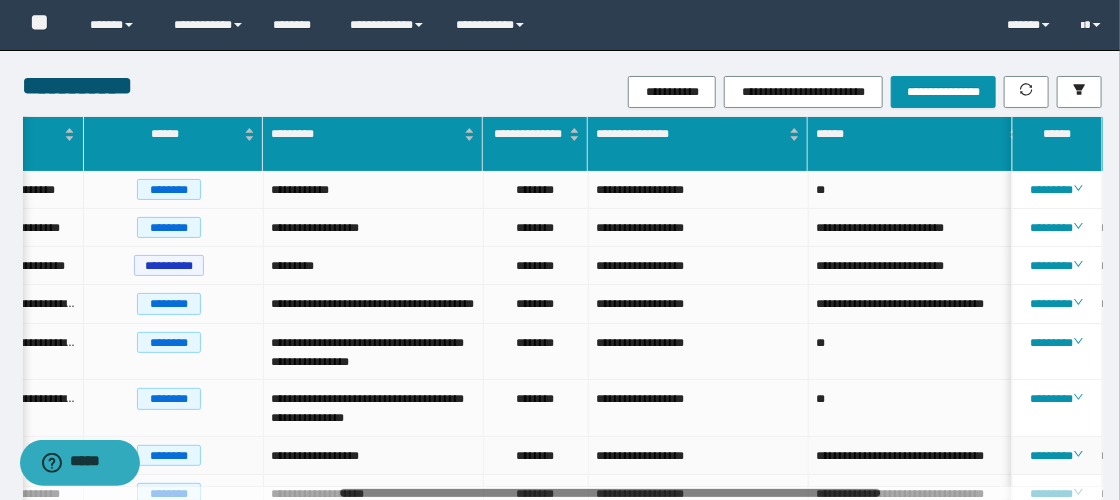 drag, startPoint x: 572, startPoint y: 493, endPoint x: 870, endPoint y: 479, distance: 298.32867 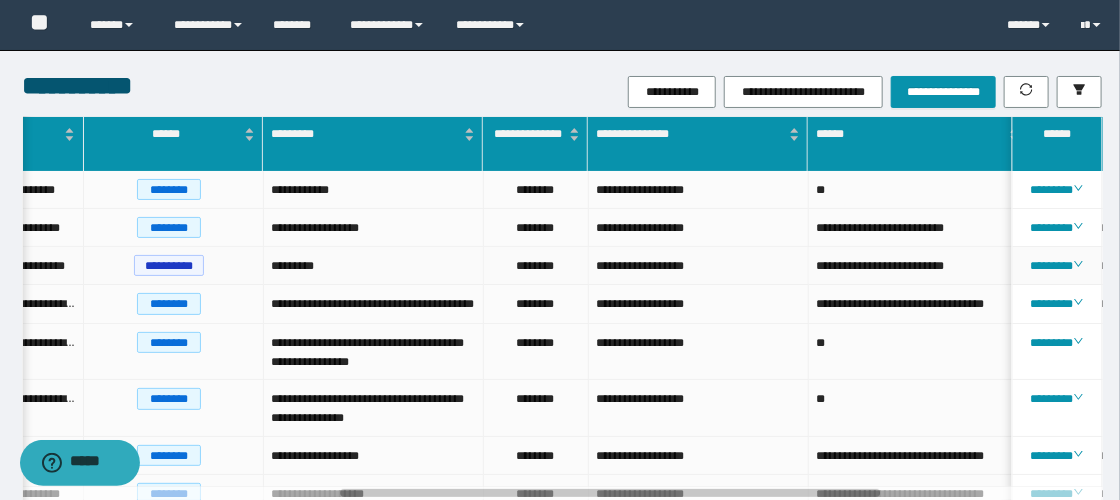 click on "**********" at bounding box center (699, 266) 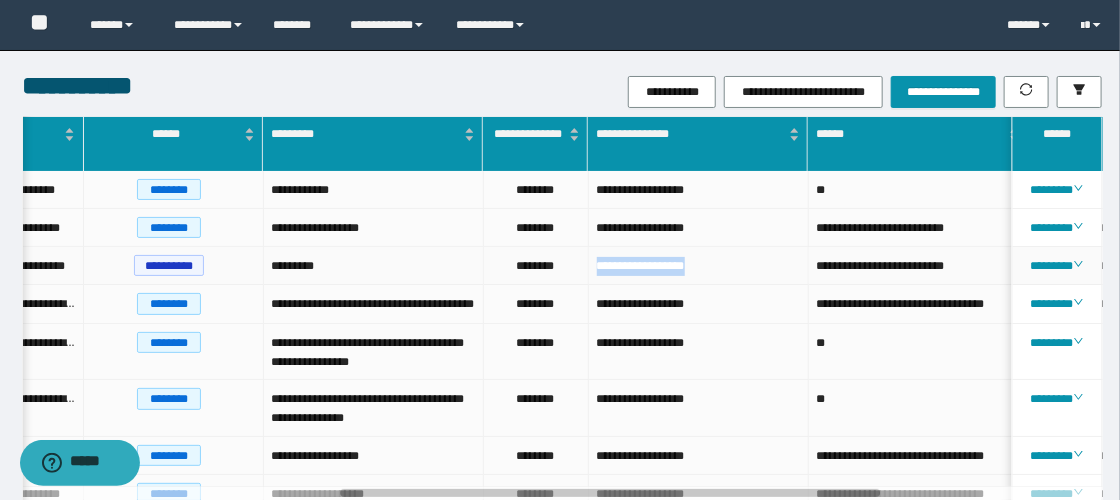 drag, startPoint x: 592, startPoint y: 264, endPoint x: 698, endPoint y: 271, distance: 106.23088 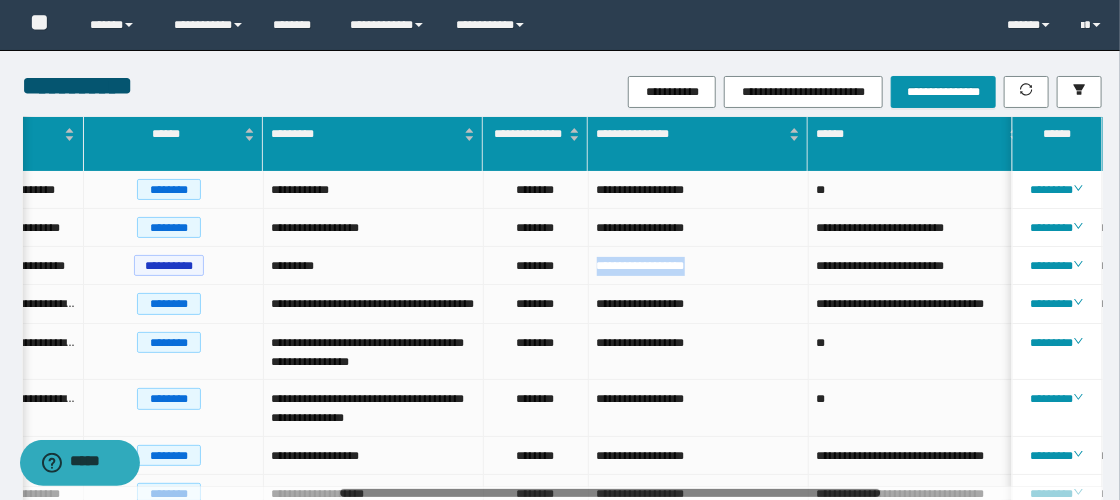 scroll, scrollTop: 0, scrollLeft: 583, axis: horizontal 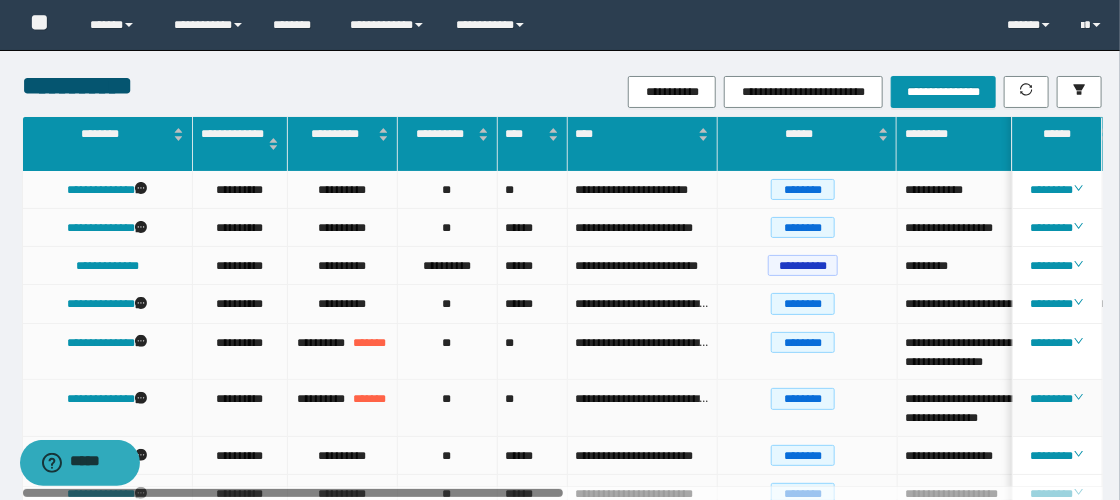 drag, startPoint x: 538, startPoint y: 493, endPoint x: 161, endPoint y: 446, distance: 379.91843 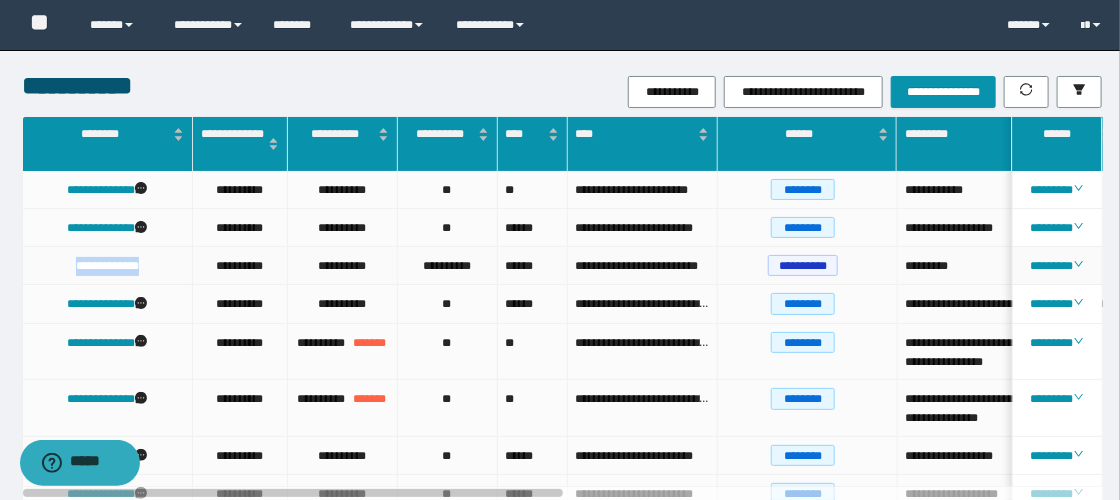 drag, startPoint x: 33, startPoint y: 271, endPoint x: 121, endPoint y: 276, distance: 88.14193 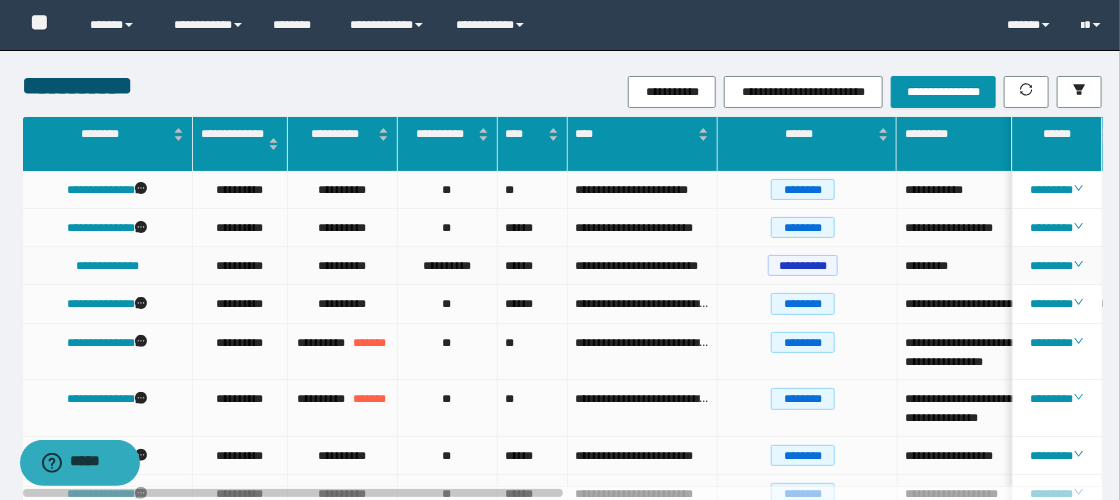 click on "**********" at bounding box center [448, 266] 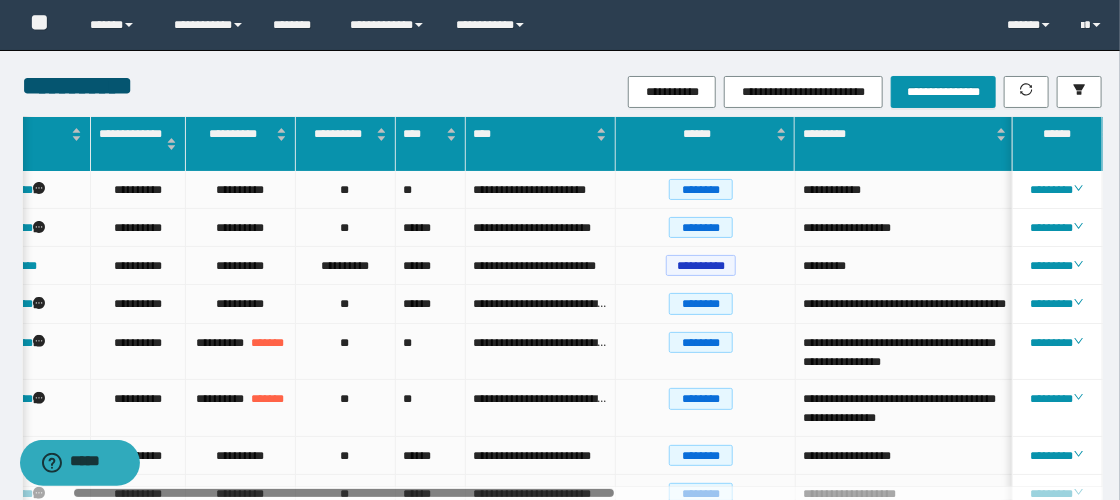 drag, startPoint x: 517, startPoint y: 496, endPoint x: 686, endPoint y: 502, distance: 169.10648 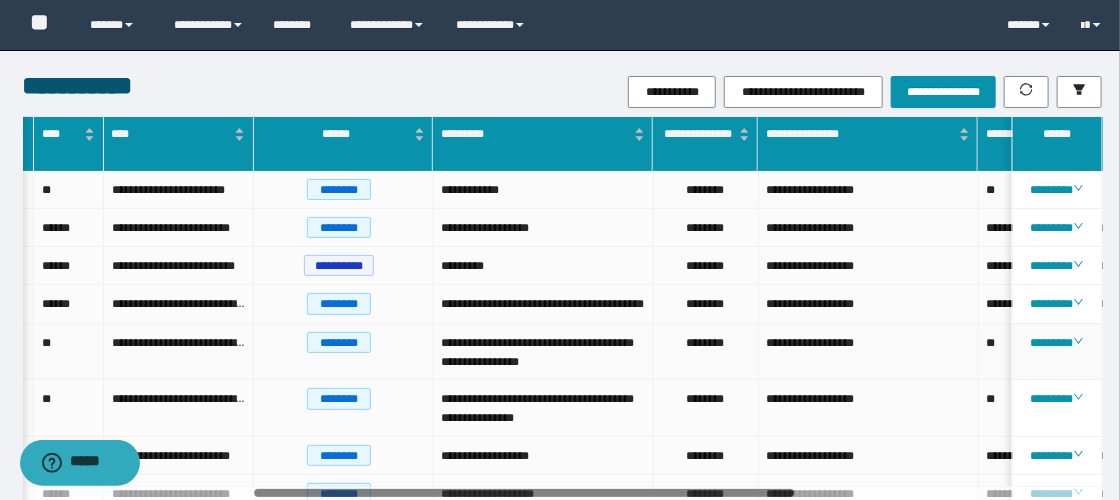 drag, startPoint x: 608, startPoint y: 496, endPoint x: 814, endPoint y: 368, distance: 242.52835 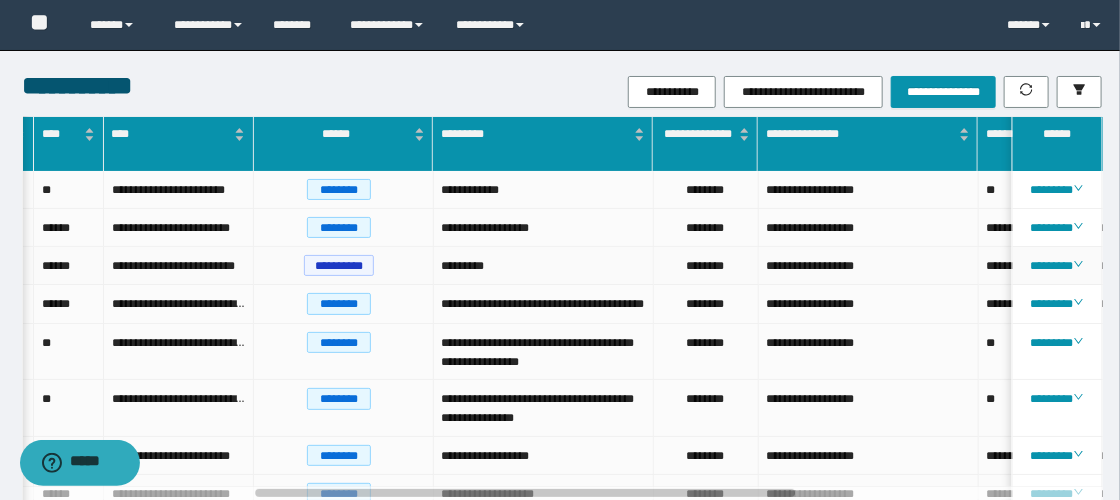click on "**********" at bounding box center (869, 266) 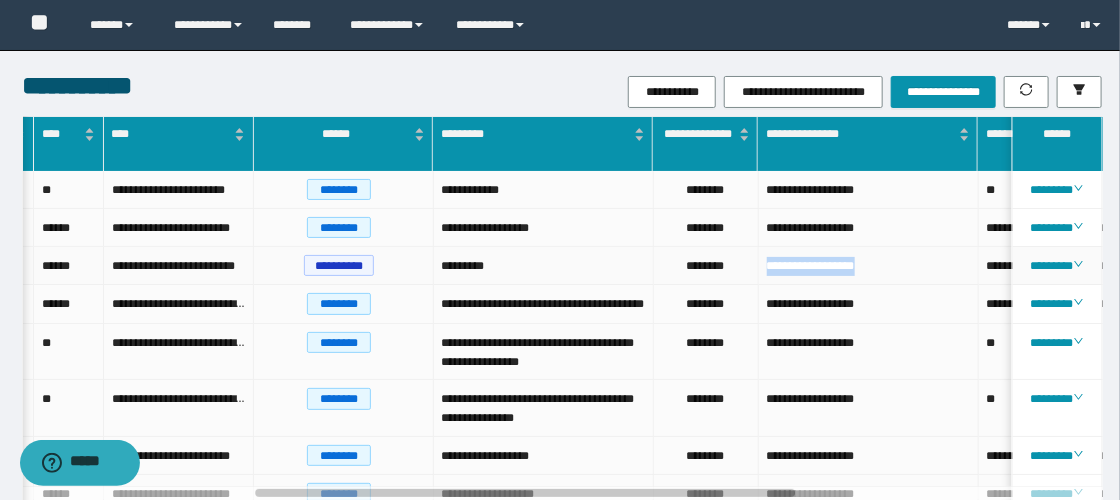 drag, startPoint x: 763, startPoint y: 263, endPoint x: 860, endPoint y: 268, distance: 97.128784 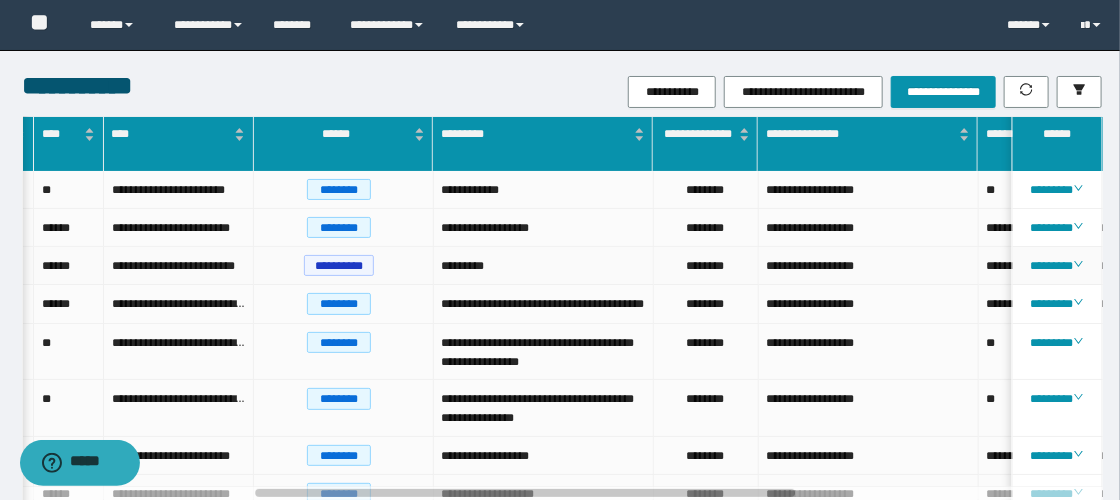 click on "*********" at bounding box center [544, 266] 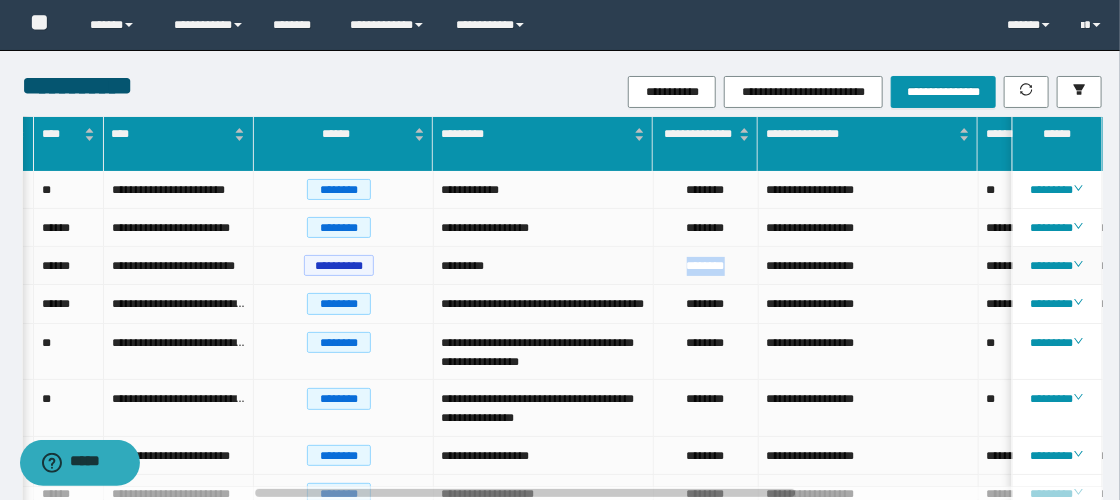 drag, startPoint x: 655, startPoint y: 270, endPoint x: 728, endPoint y: 271, distance: 73.00685 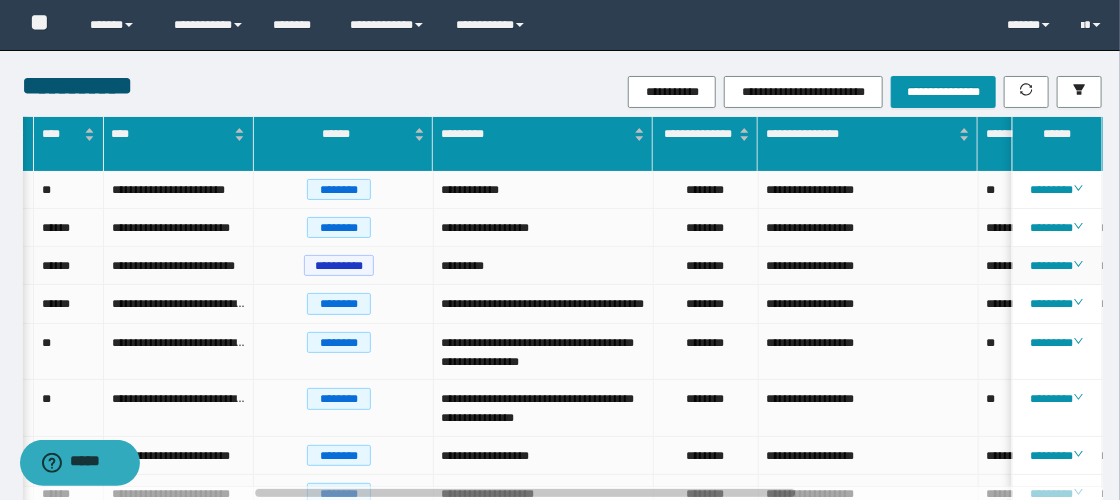 click on "**********" at bounding box center [344, 266] 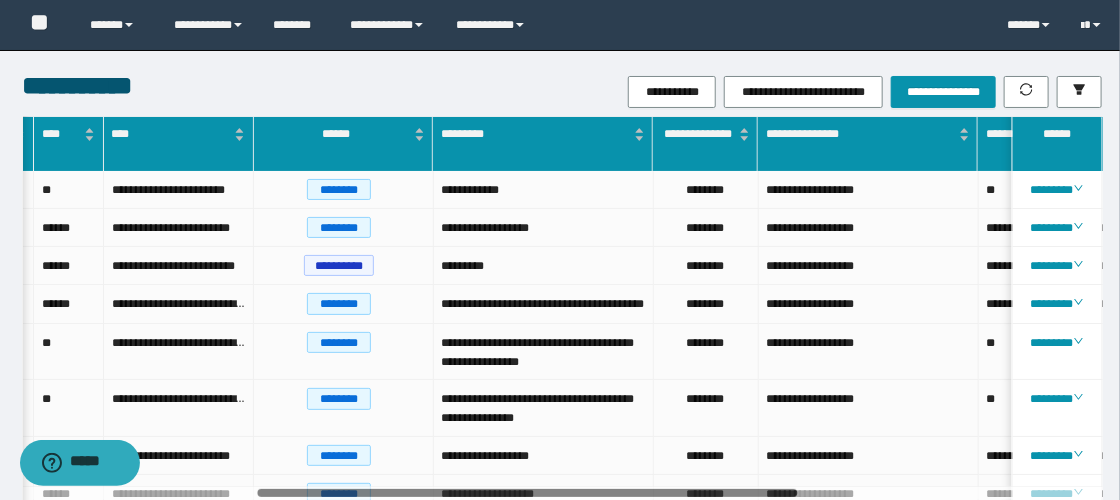scroll, scrollTop: 0, scrollLeft: 564, axis: horizontal 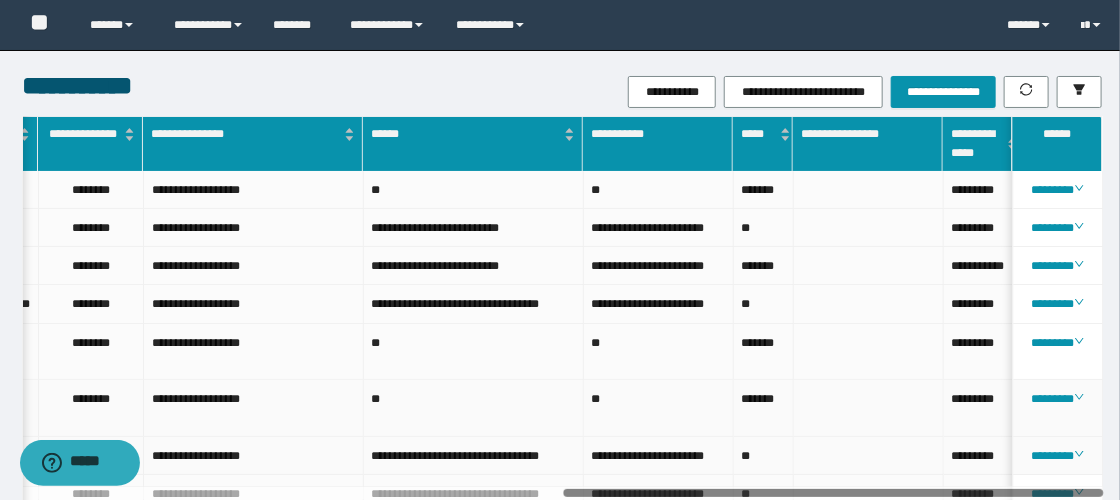 drag, startPoint x: 620, startPoint y: 491, endPoint x: 946, endPoint y: 461, distance: 327.37747 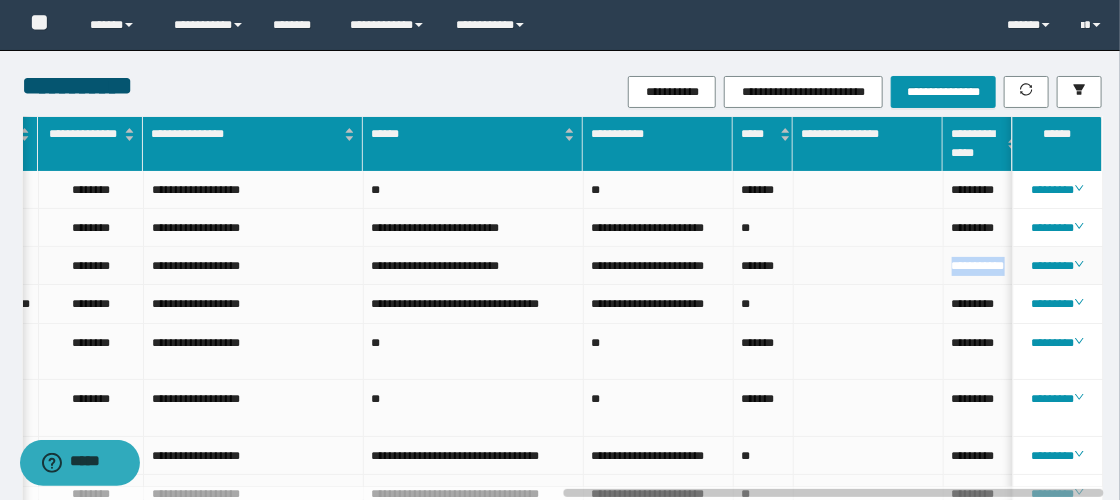 drag, startPoint x: 951, startPoint y: 267, endPoint x: 974, endPoint y: 285, distance: 29.206163 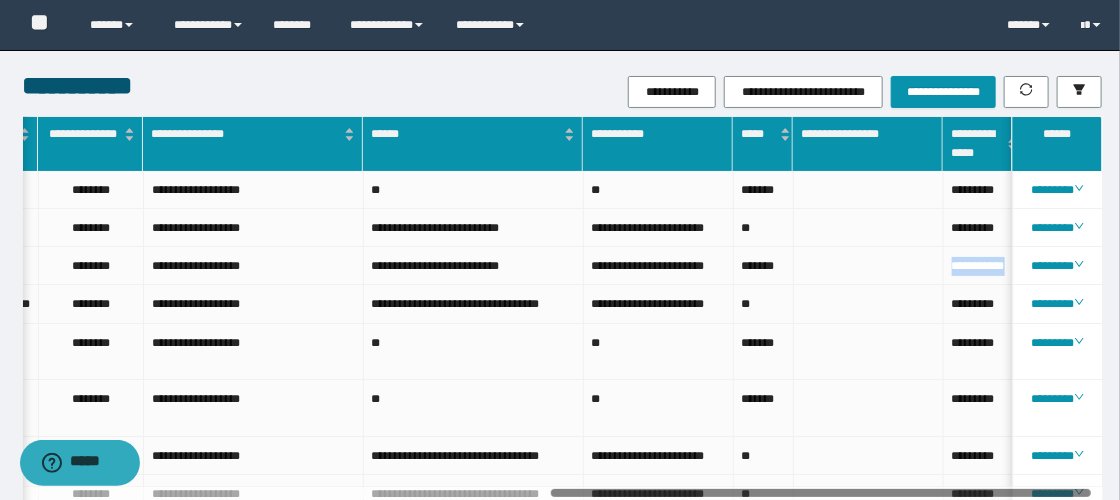 scroll, scrollTop: 0, scrollLeft: 897, axis: horizontal 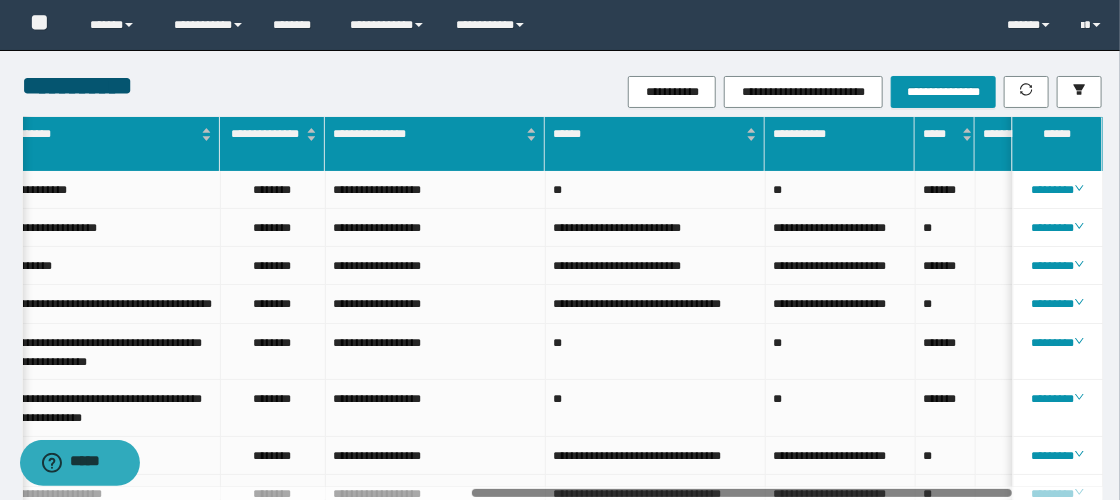 drag, startPoint x: 615, startPoint y: 489, endPoint x: 476, endPoint y: 473, distance: 139.91783 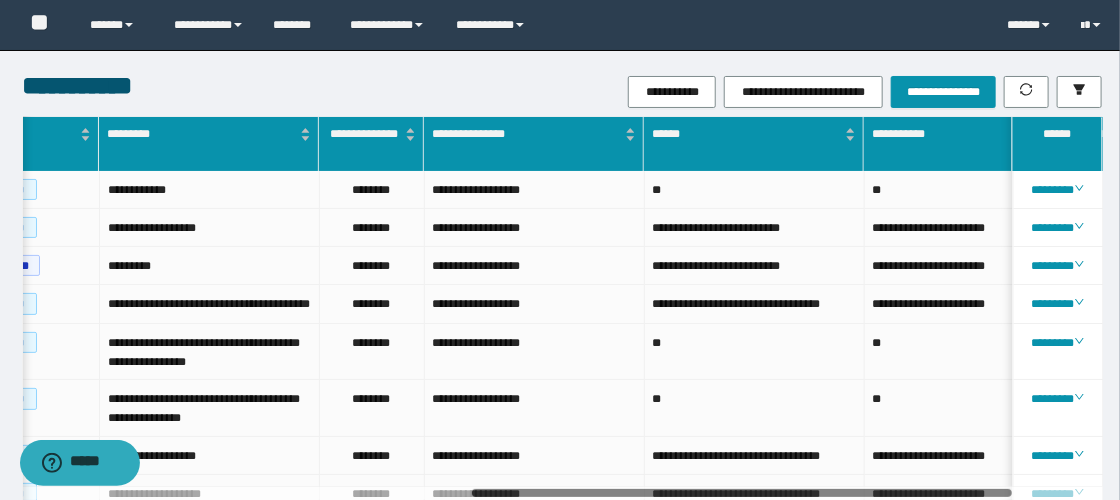 scroll, scrollTop: 0, scrollLeft: 556, axis: horizontal 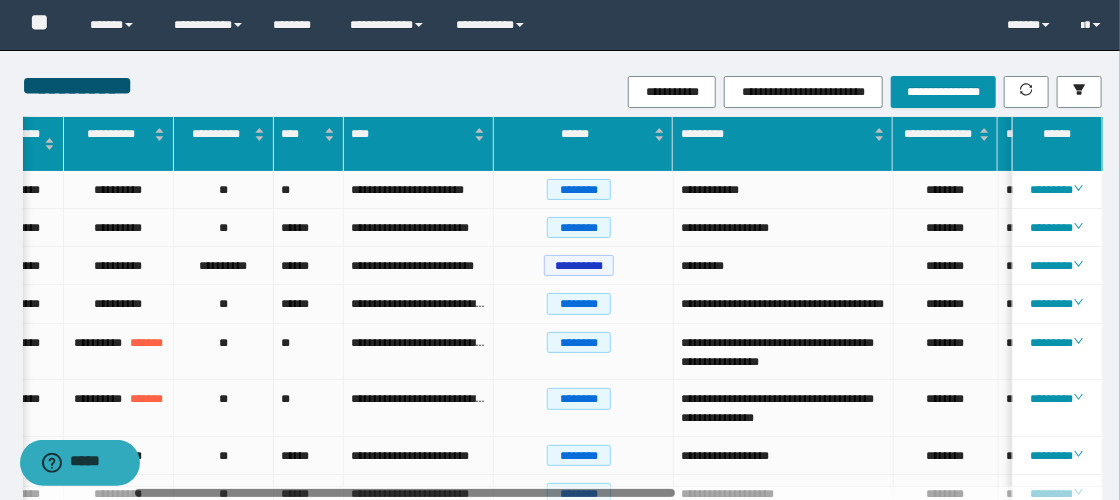 drag, startPoint x: 498, startPoint y: 929, endPoint x: 81, endPoint y: 470, distance: 620.1371 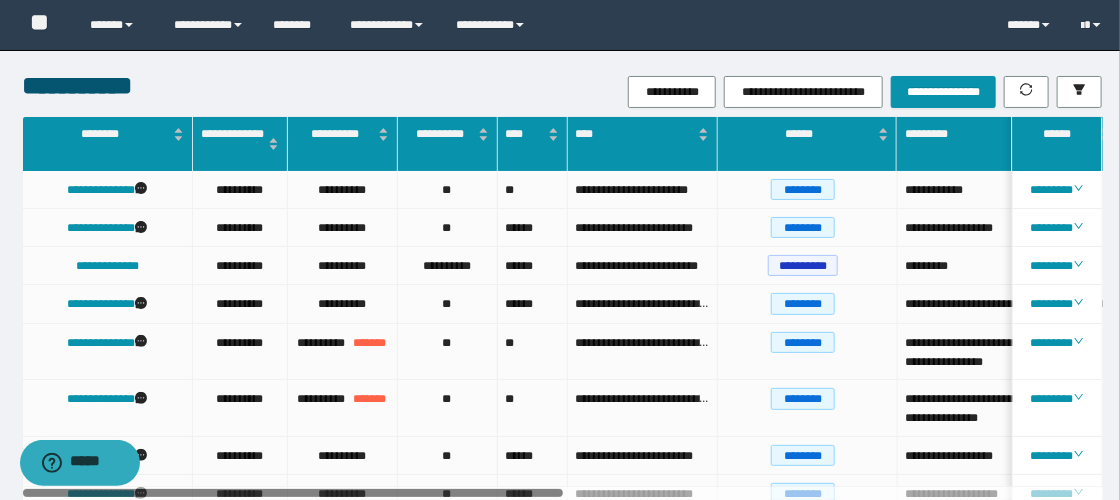 drag, startPoint x: 150, startPoint y: 494, endPoint x: 21, endPoint y: 496, distance: 129.0155 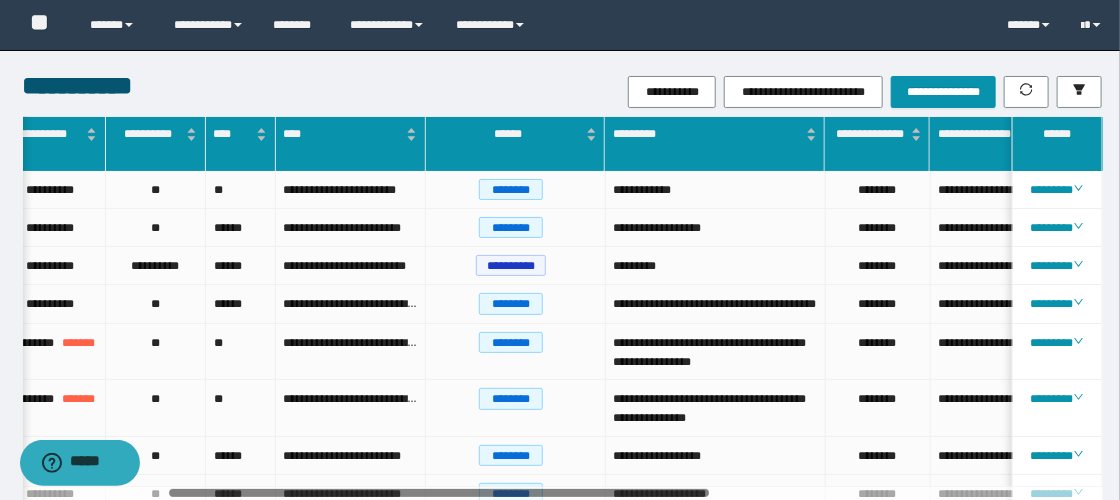 drag, startPoint x: 485, startPoint y: 496, endPoint x: 341, endPoint y: 526, distance: 147.09181 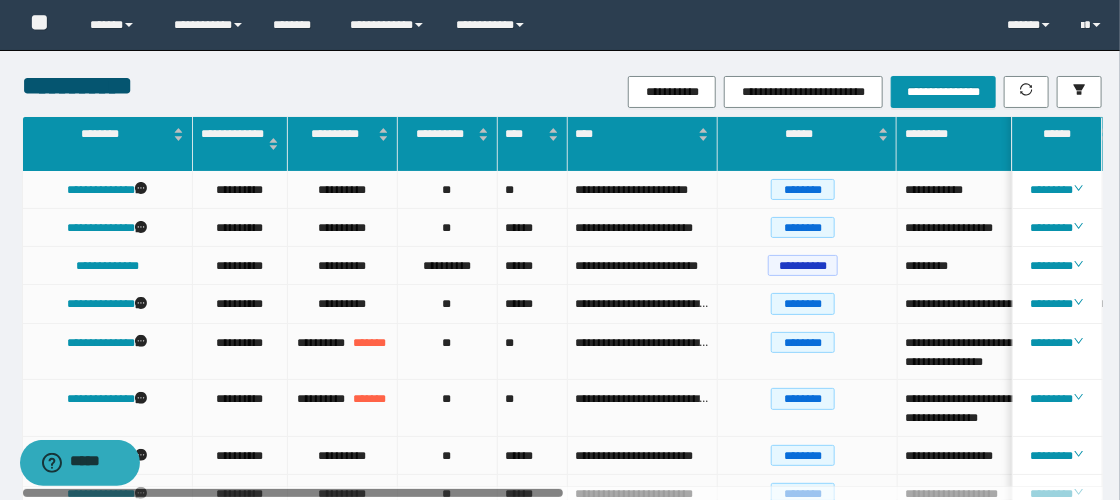 drag, startPoint x: 228, startPoint y: 492, endPoint x: 52, endPoint y: 499, distance: 176.13914 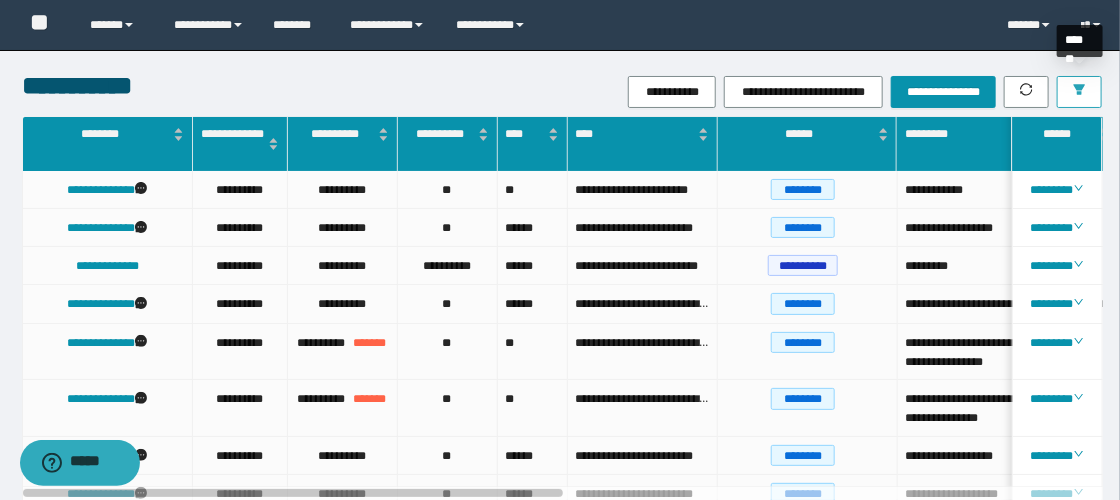 click at bounding box center (1079, 92) 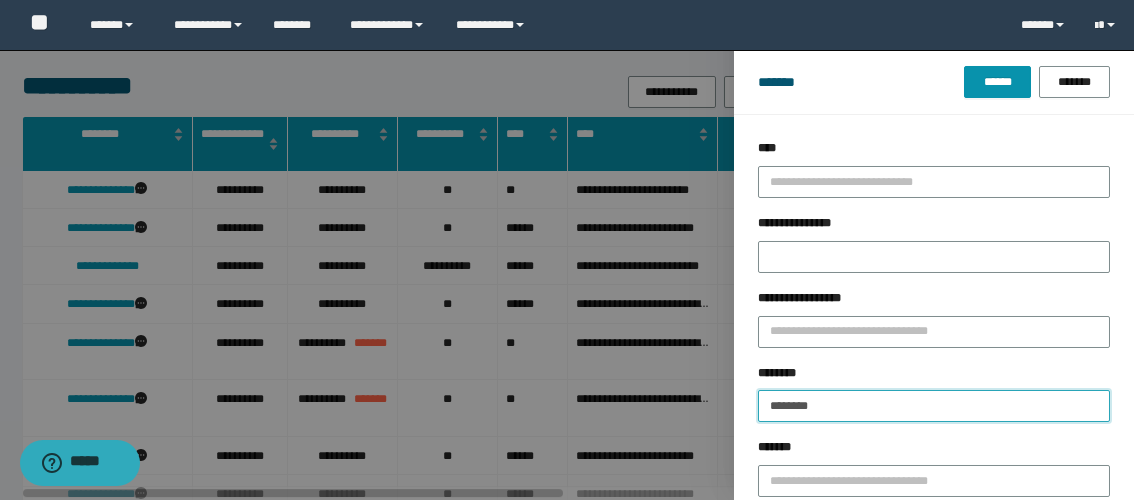 drag, startPoint x: 823, startPoint y: 413, endPoint x: 560, endPoint y: 398, distance: 263.4274 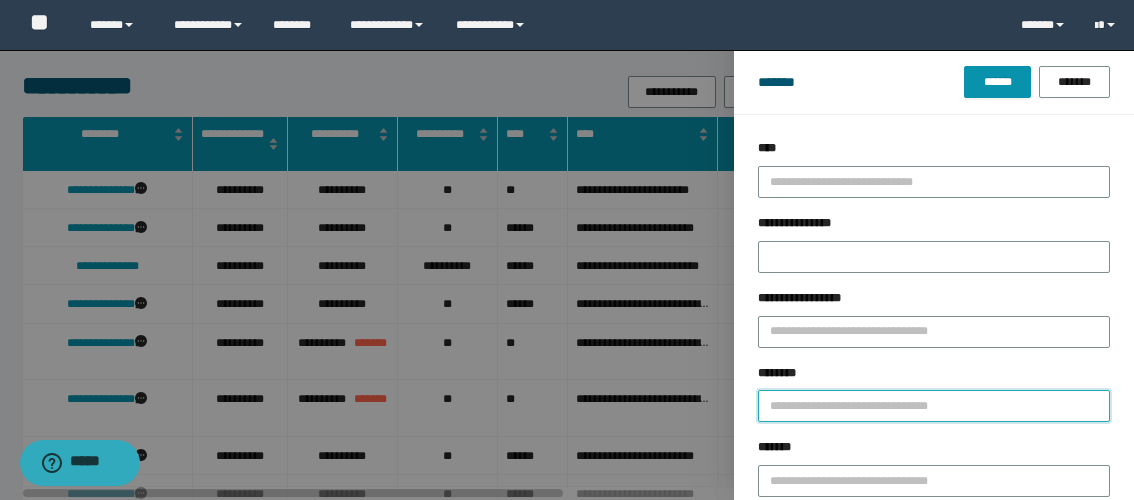 paste on "********" 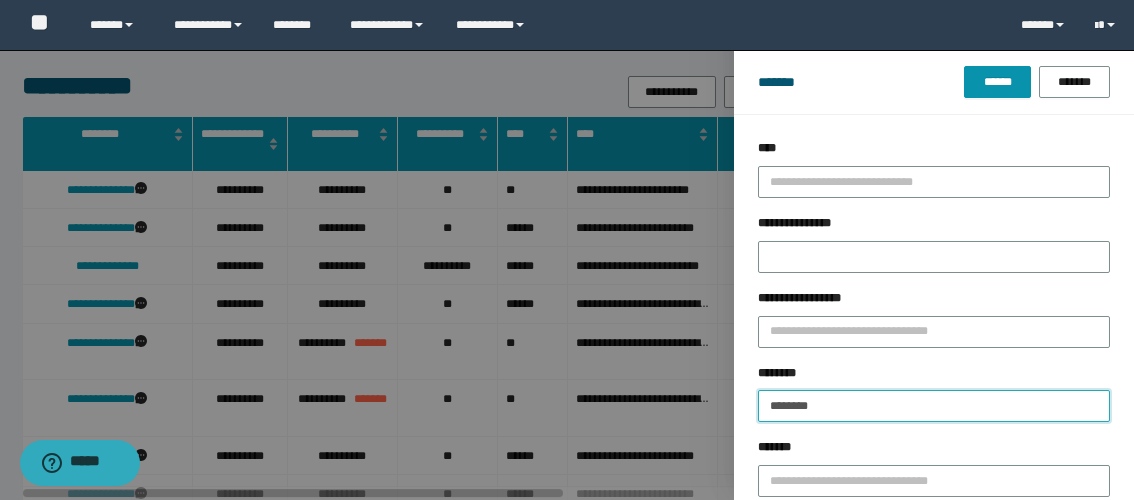 type on "********" 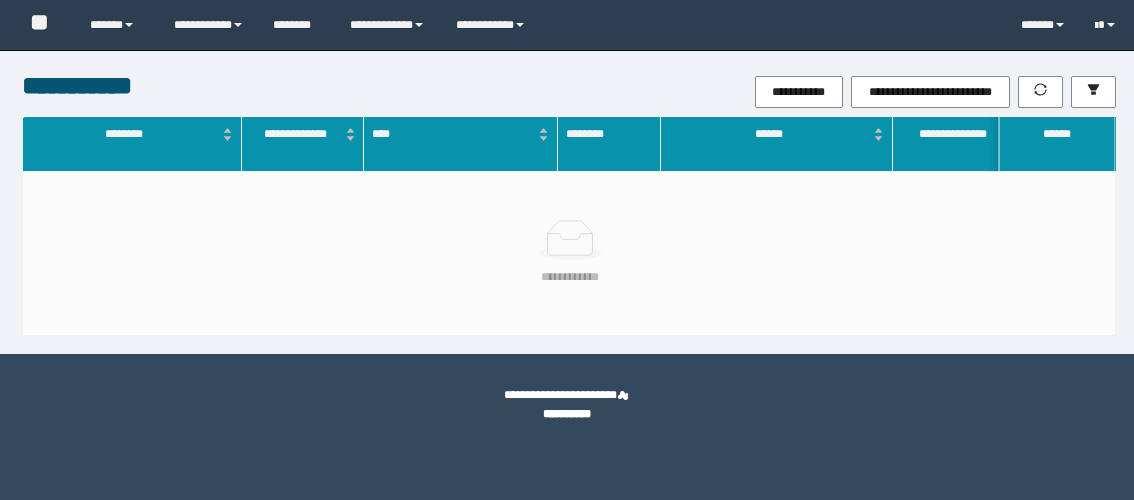 scroll, scrollTop: 0, scrollLeft: 0, axis: both 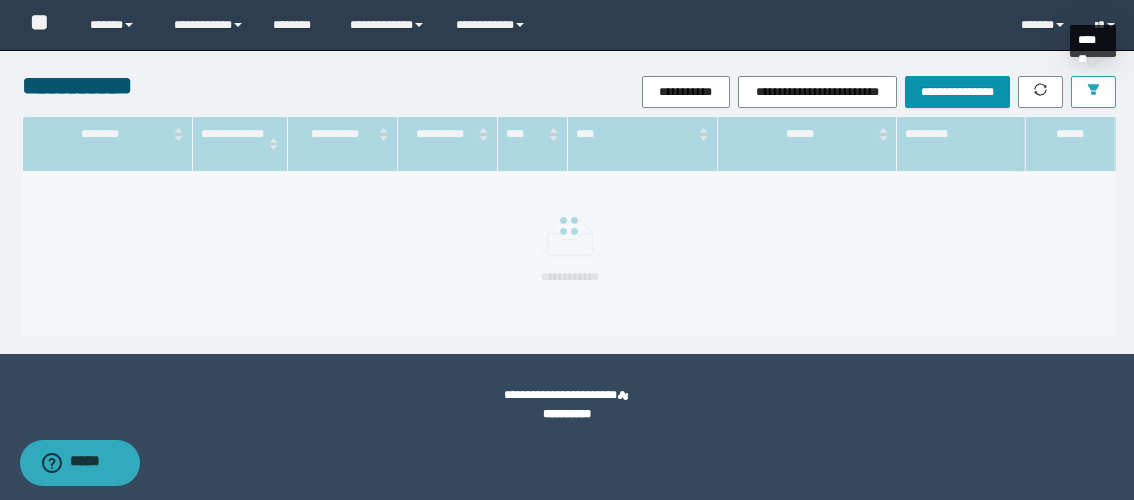 click at bounding box center (1093, 92) 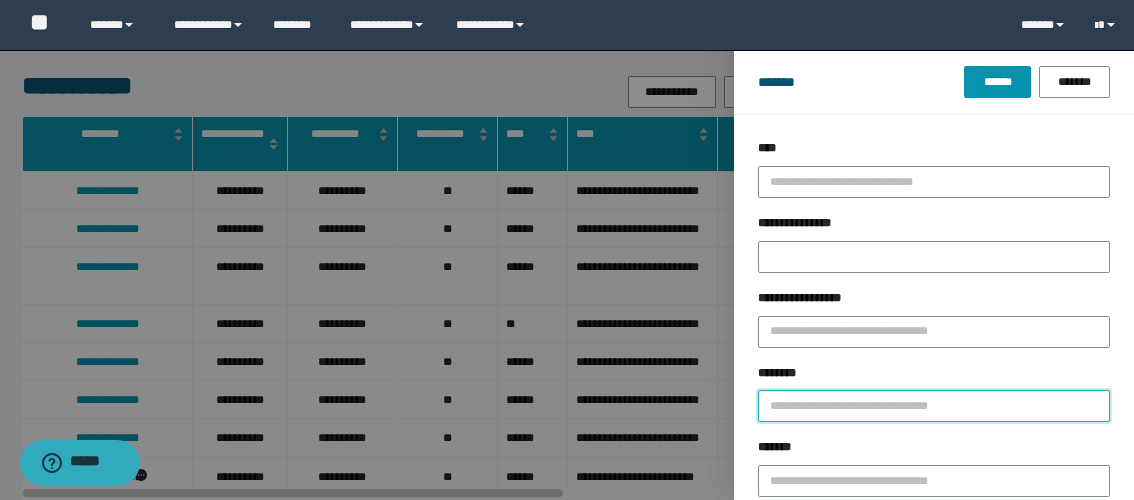 click on "********" at bounding box center [934, 406] 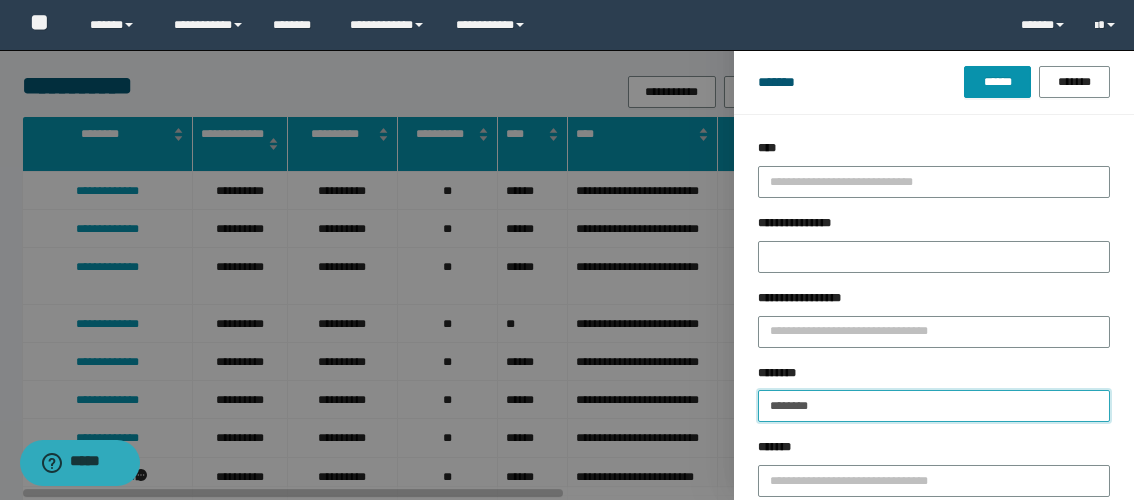 type on "********" 